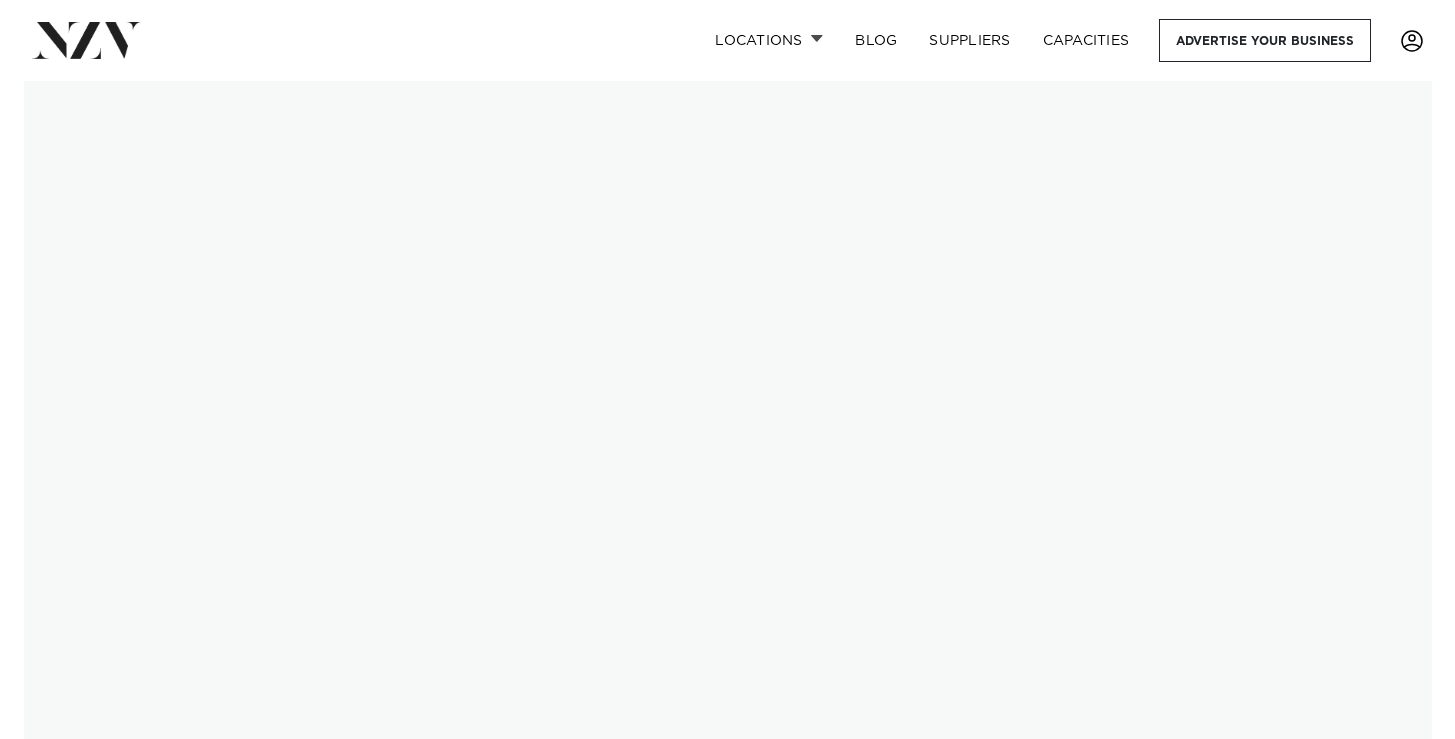 scroll, scrollTop: 0, scrollLeft: 0, axis: both 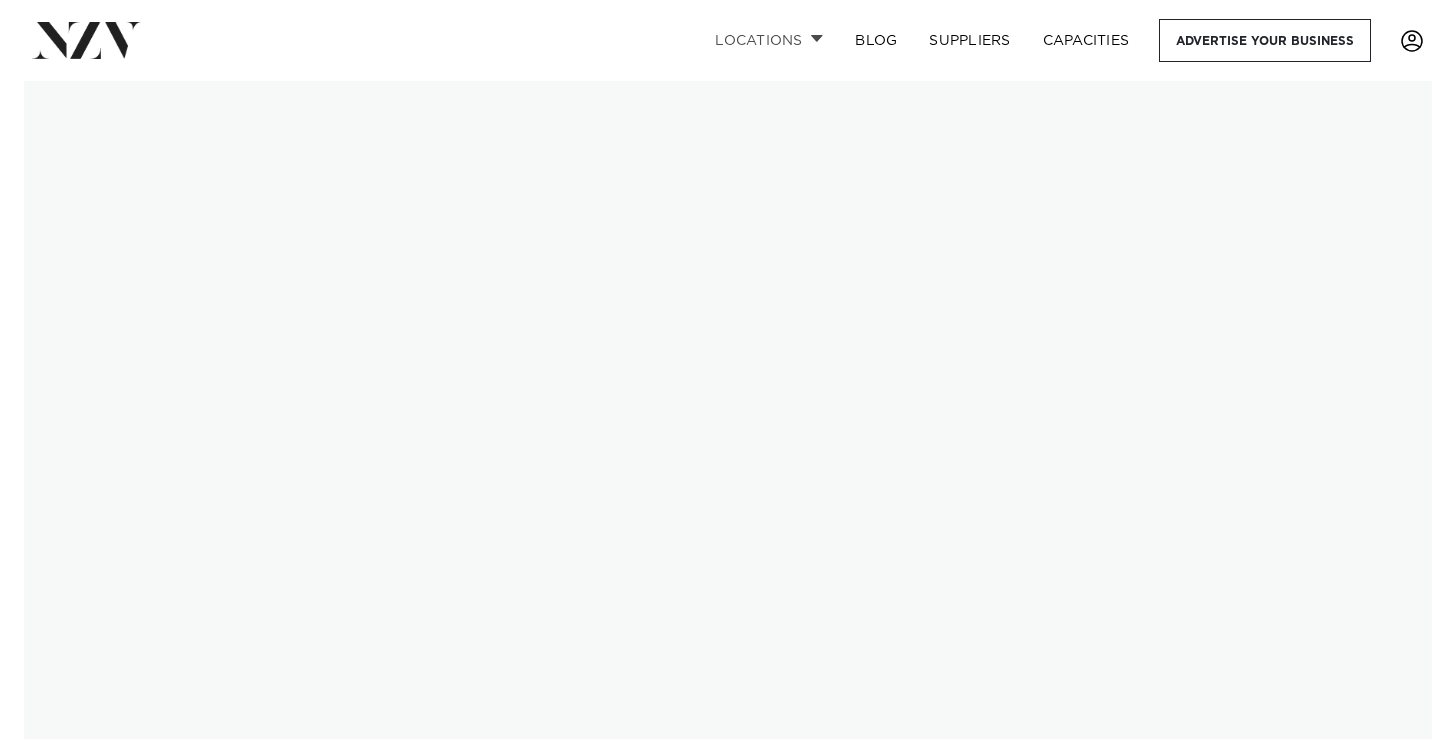 click on "Locations" at bounding box center [769, 40] 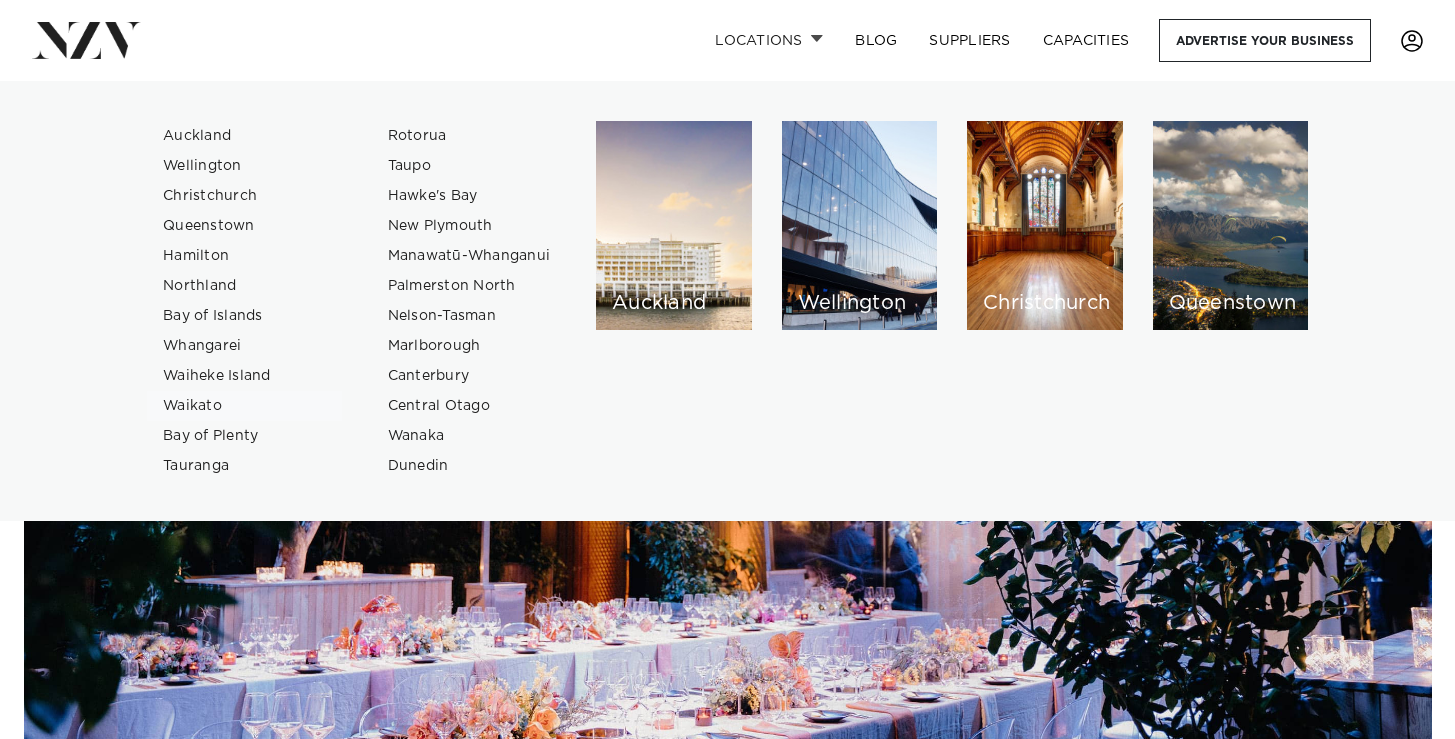 click on "Waikato" at bounding box center [244, 406] 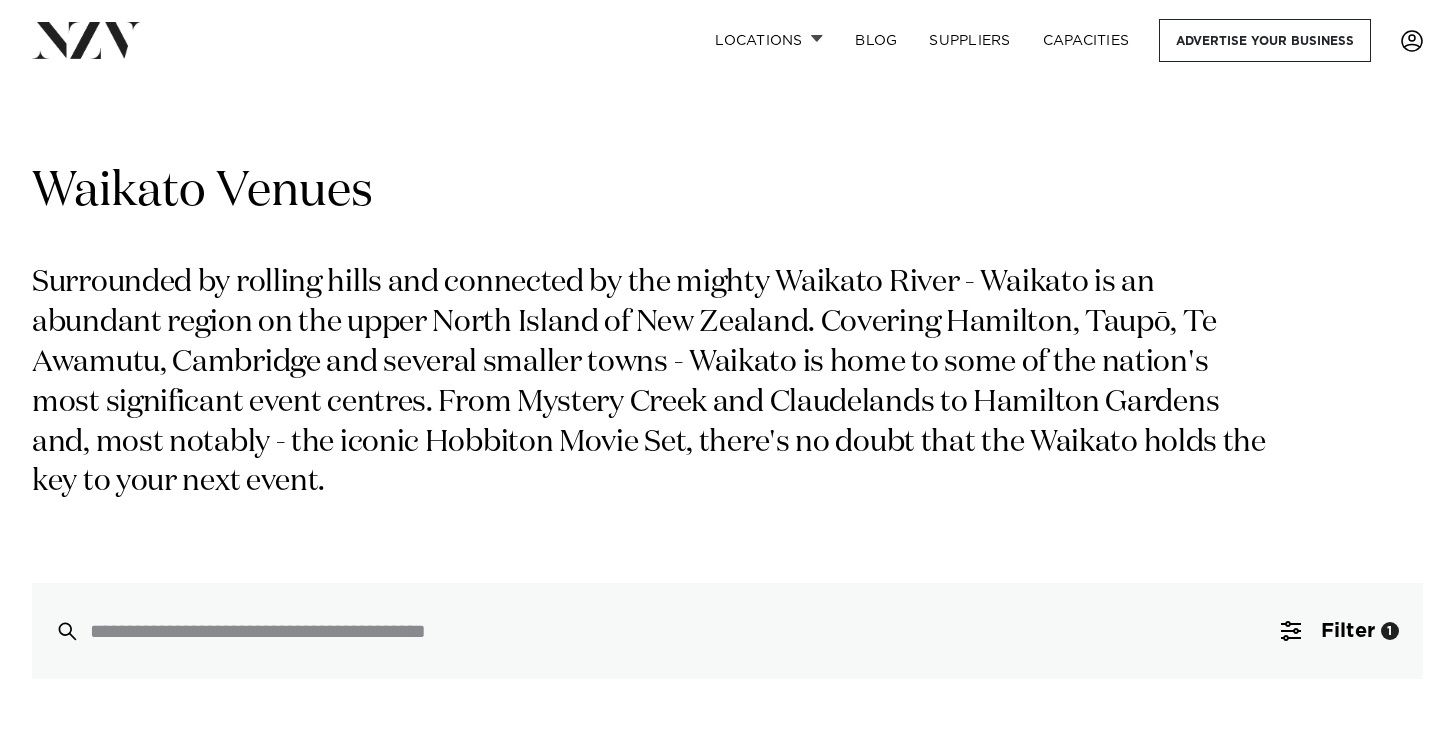 scroll, scrollTop: 0, scrollLeft: 0, axis: both 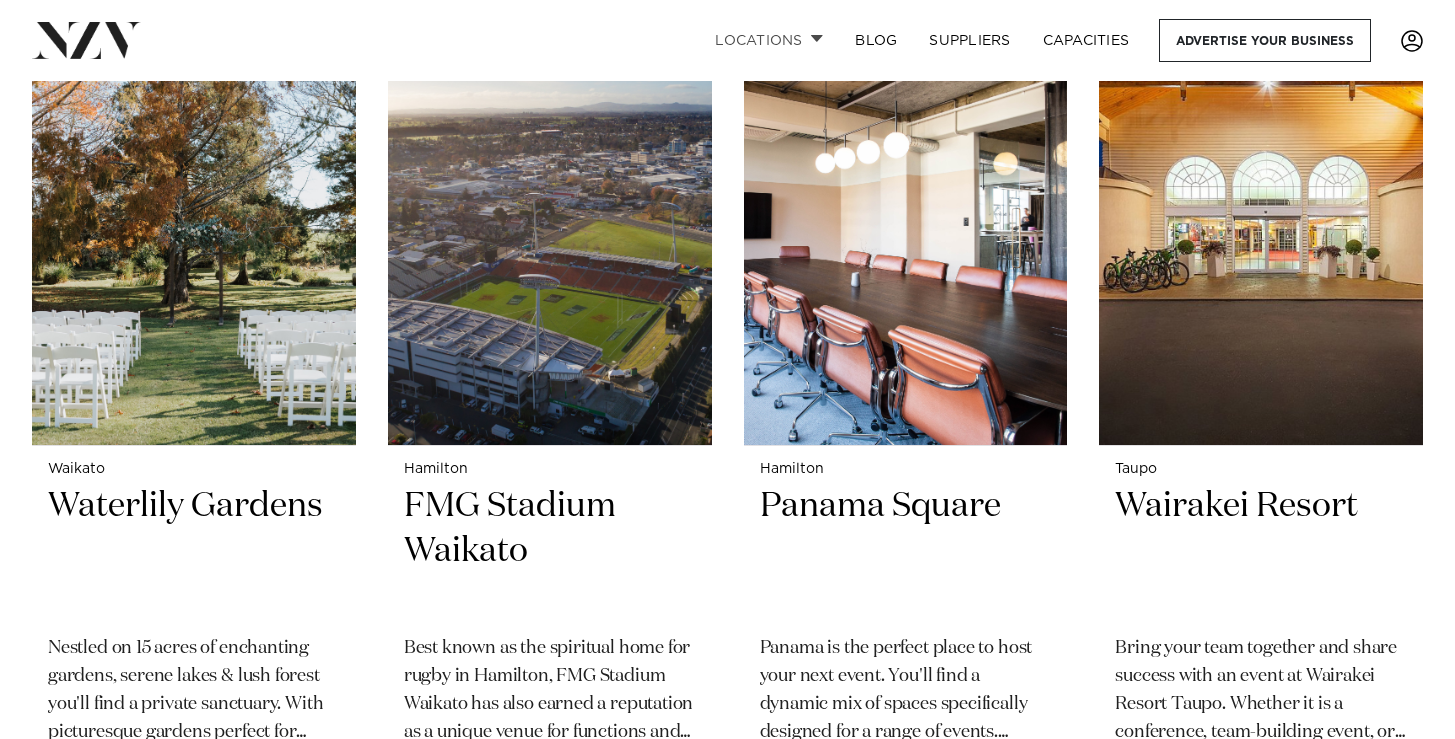click on "Locations" at bounding box center (769, 40) 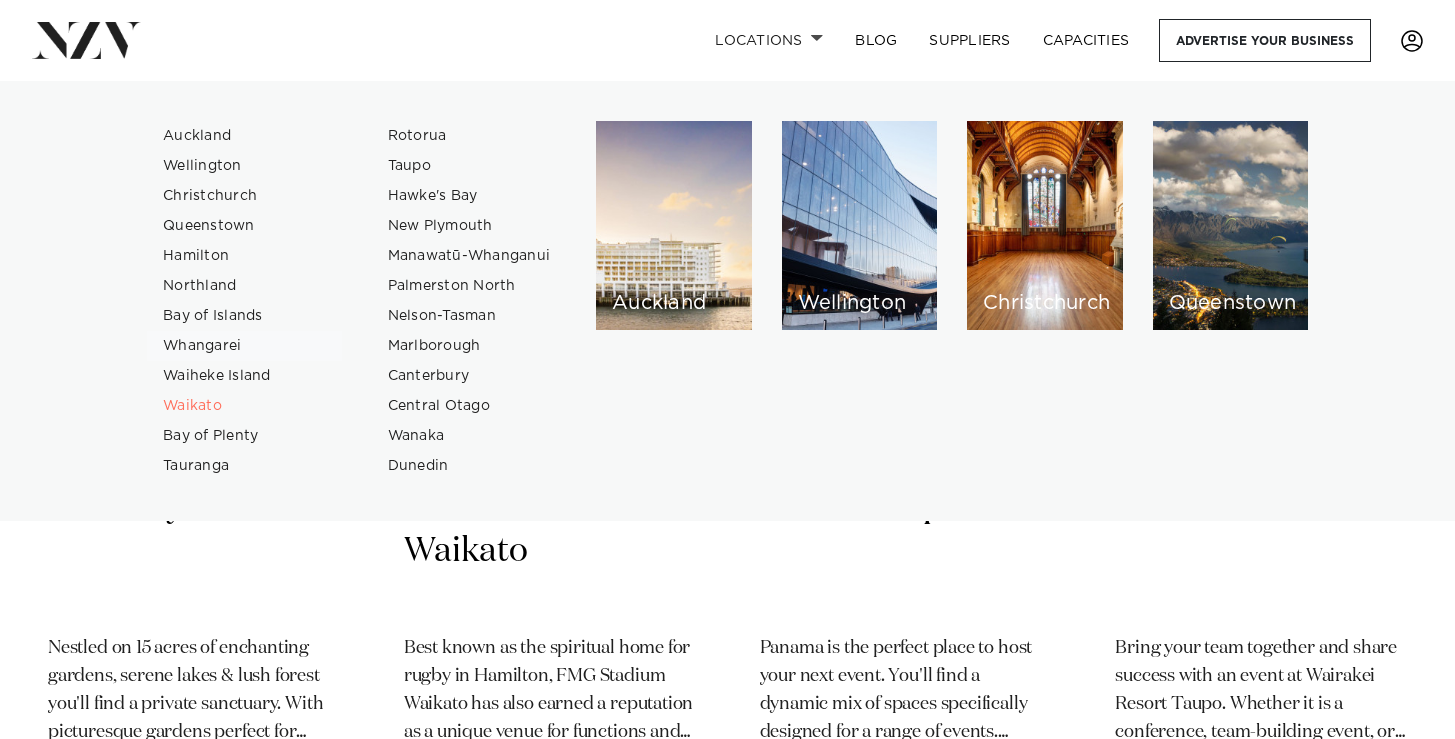 click on "Whangarei" at bounding box center (244, 346) 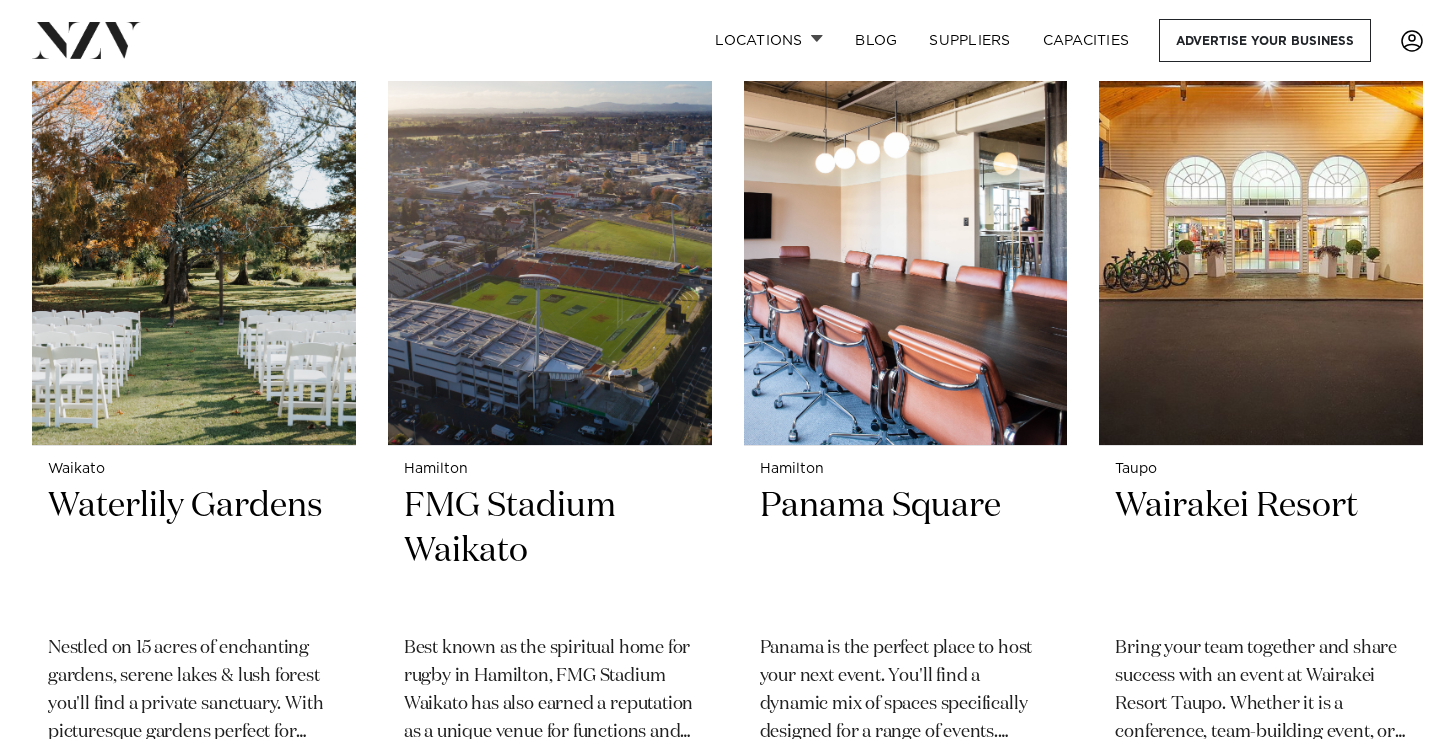 scroll, scrollTop: 3431, scrollLeft: 0, axis: vertical 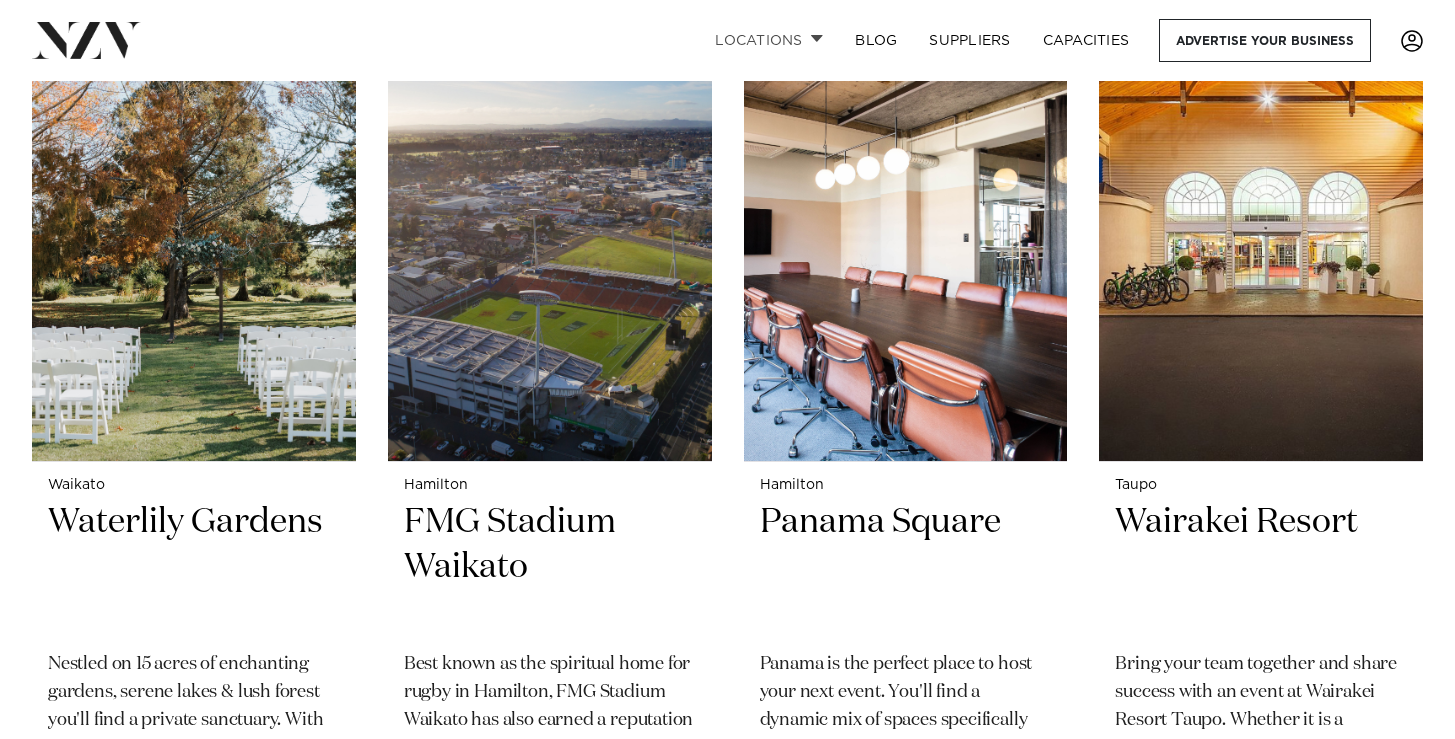click on "Locations" at bounding box center (769, 40) 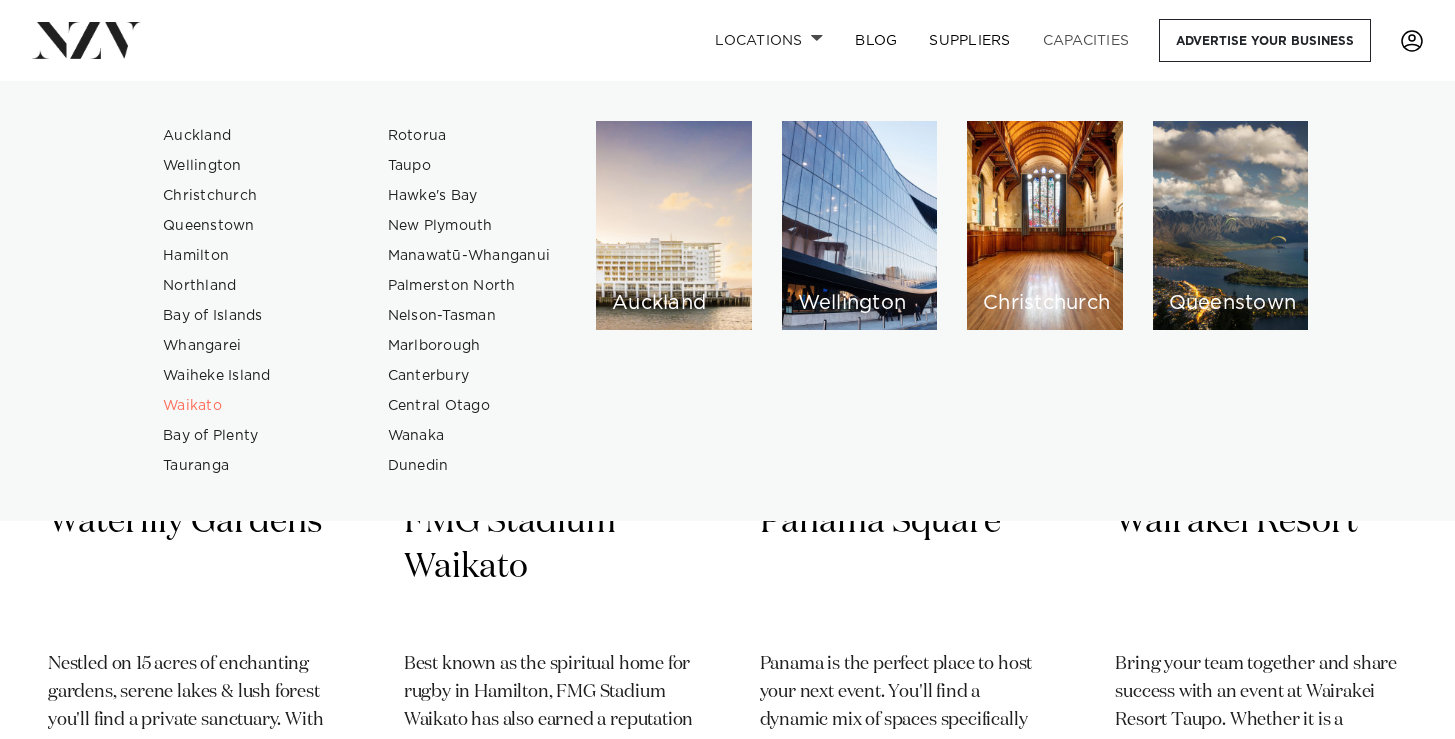 click on "Capacities" at bounding box center [1086, 40] 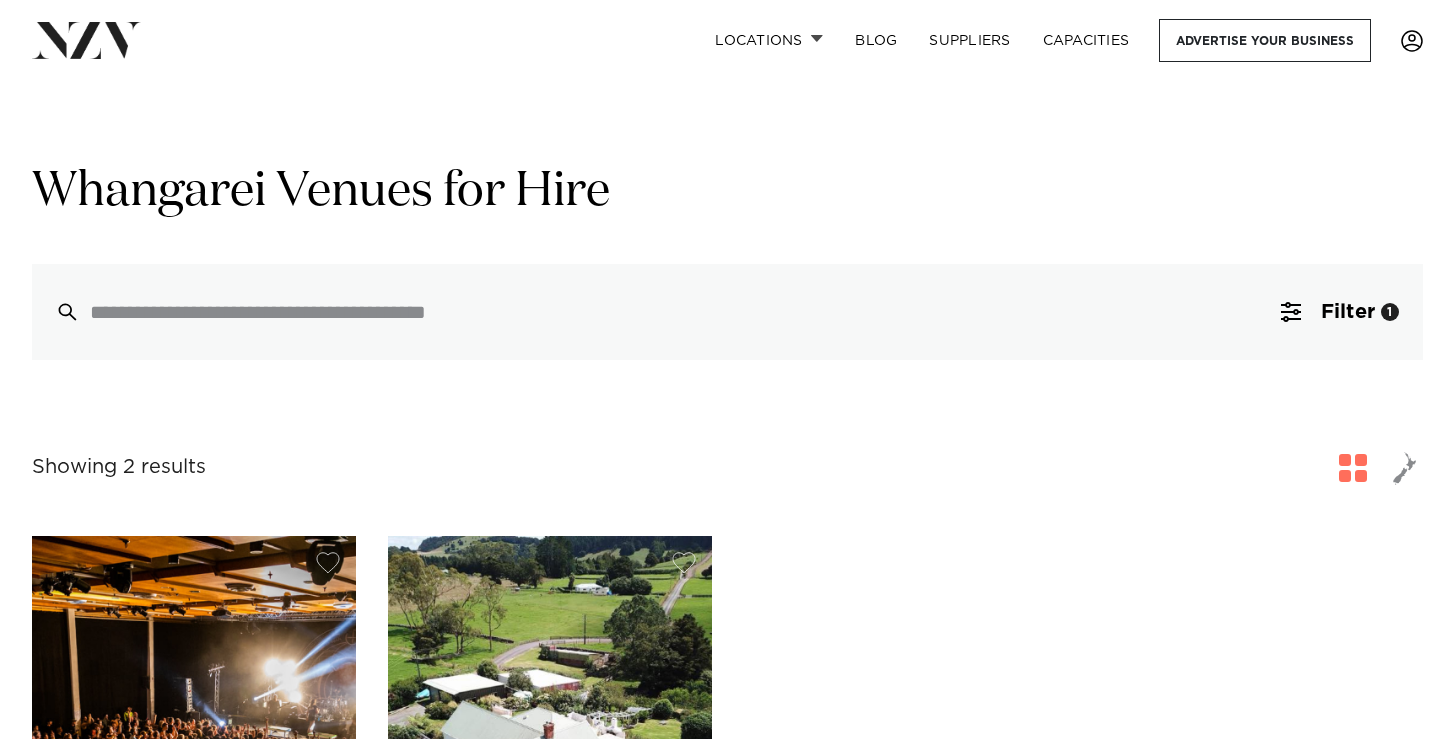 scroll, scrollTop: 0, scrollLeft: 0, axis: both 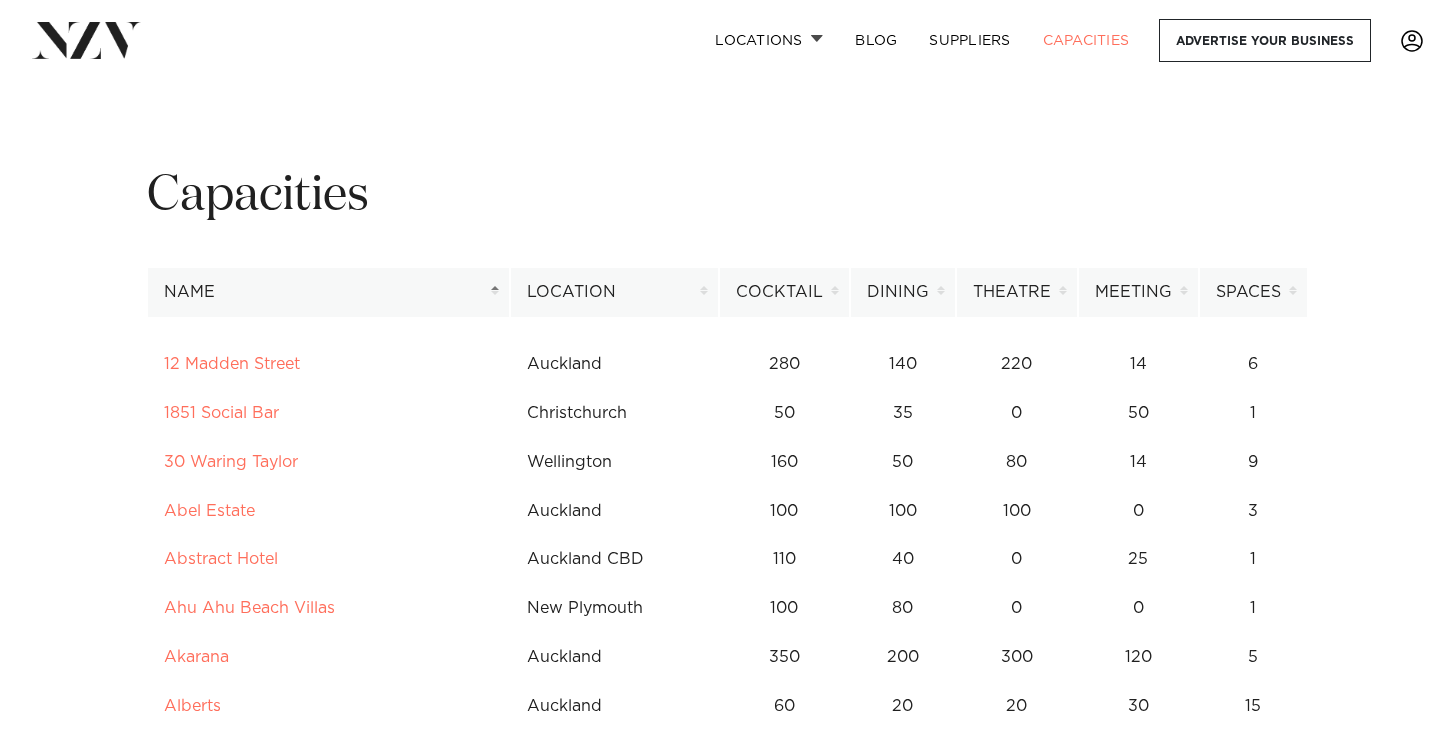click on "Dining" at bounding box center (903, 292) 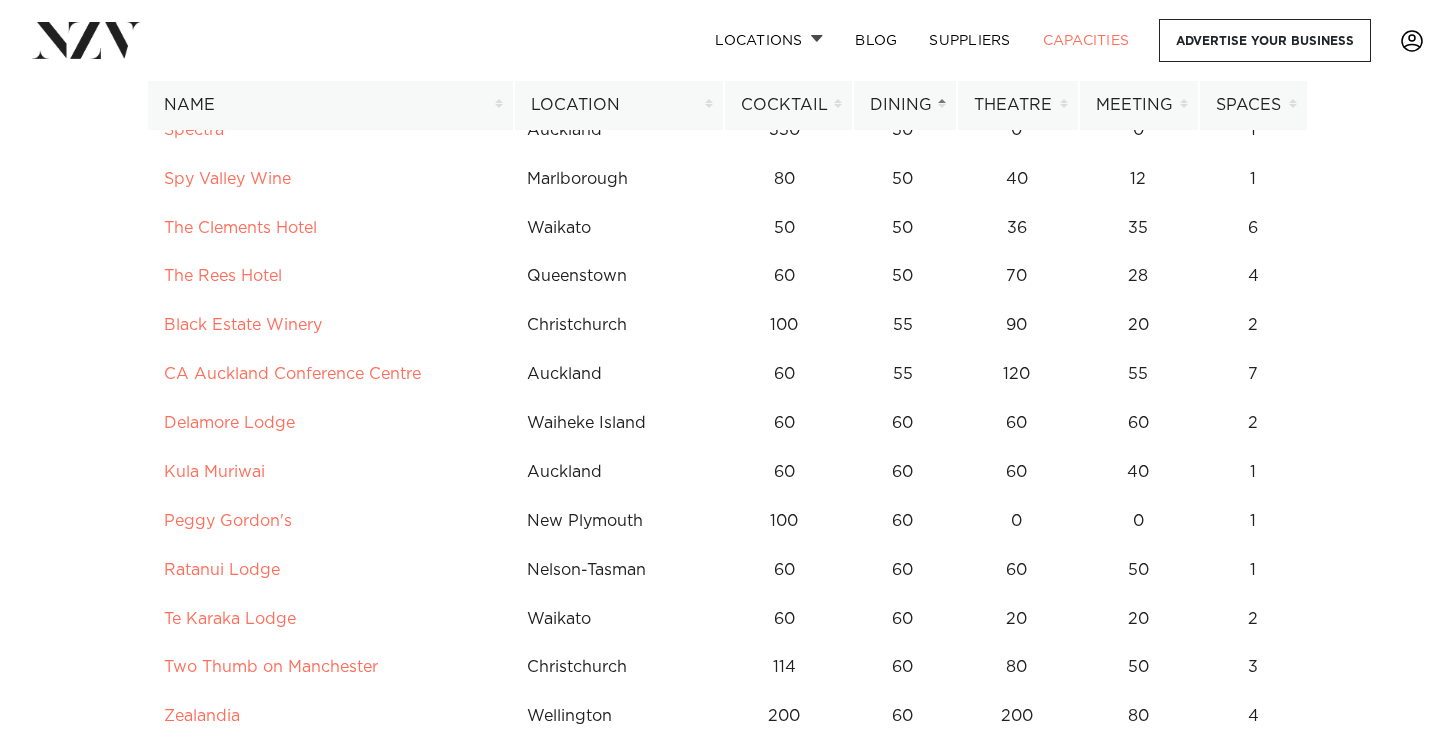 scroll, scrollTop: 2201, scrollLeft: 0, axis: vertical 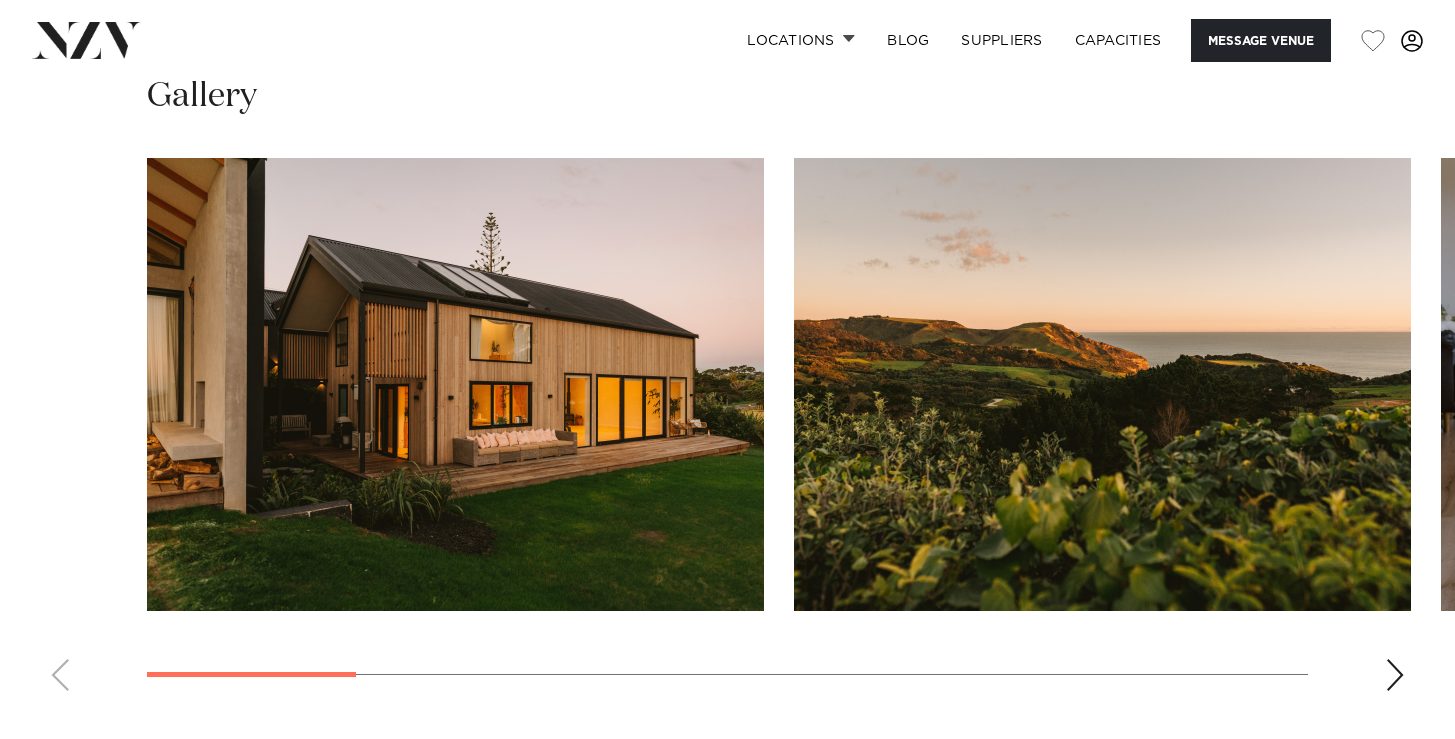 click at bounding box center [1395, 675] 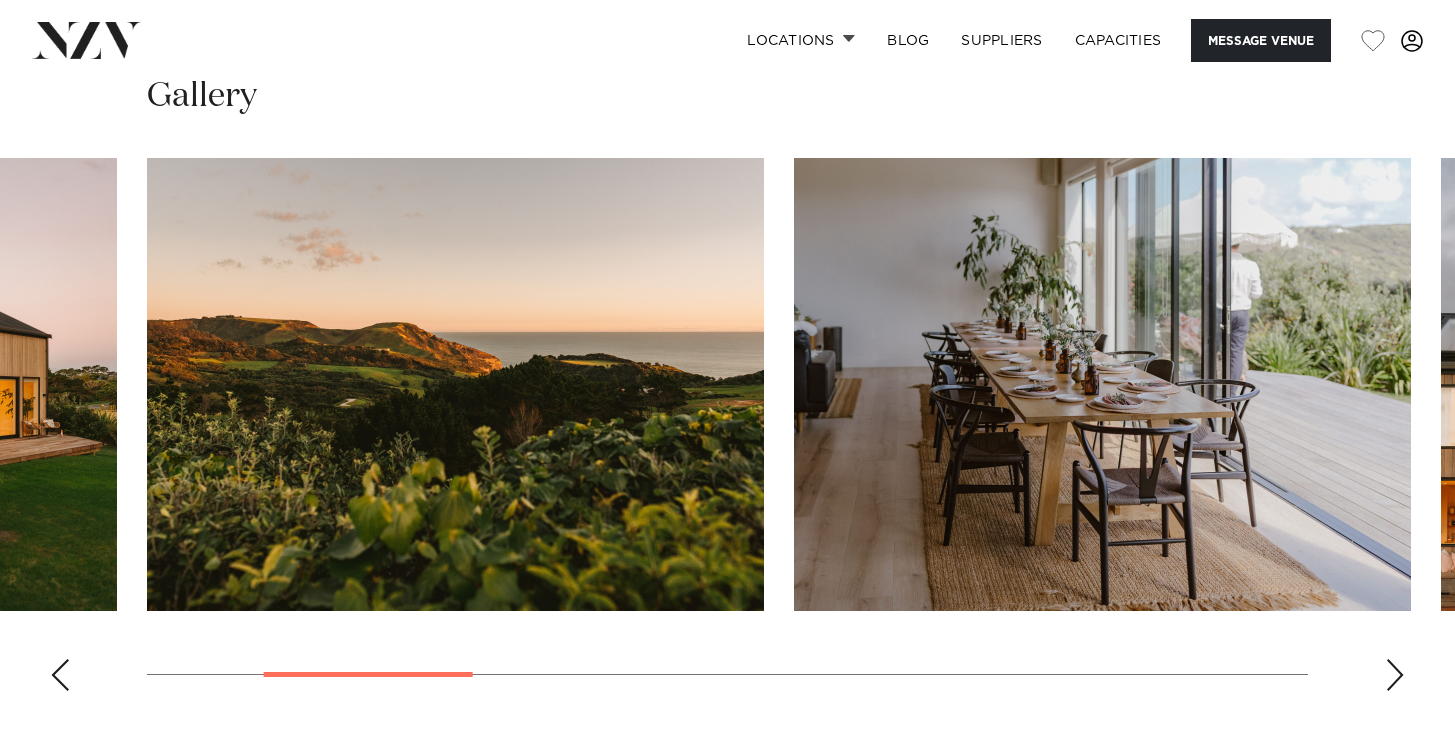 click at bounding box center [1395, 675] 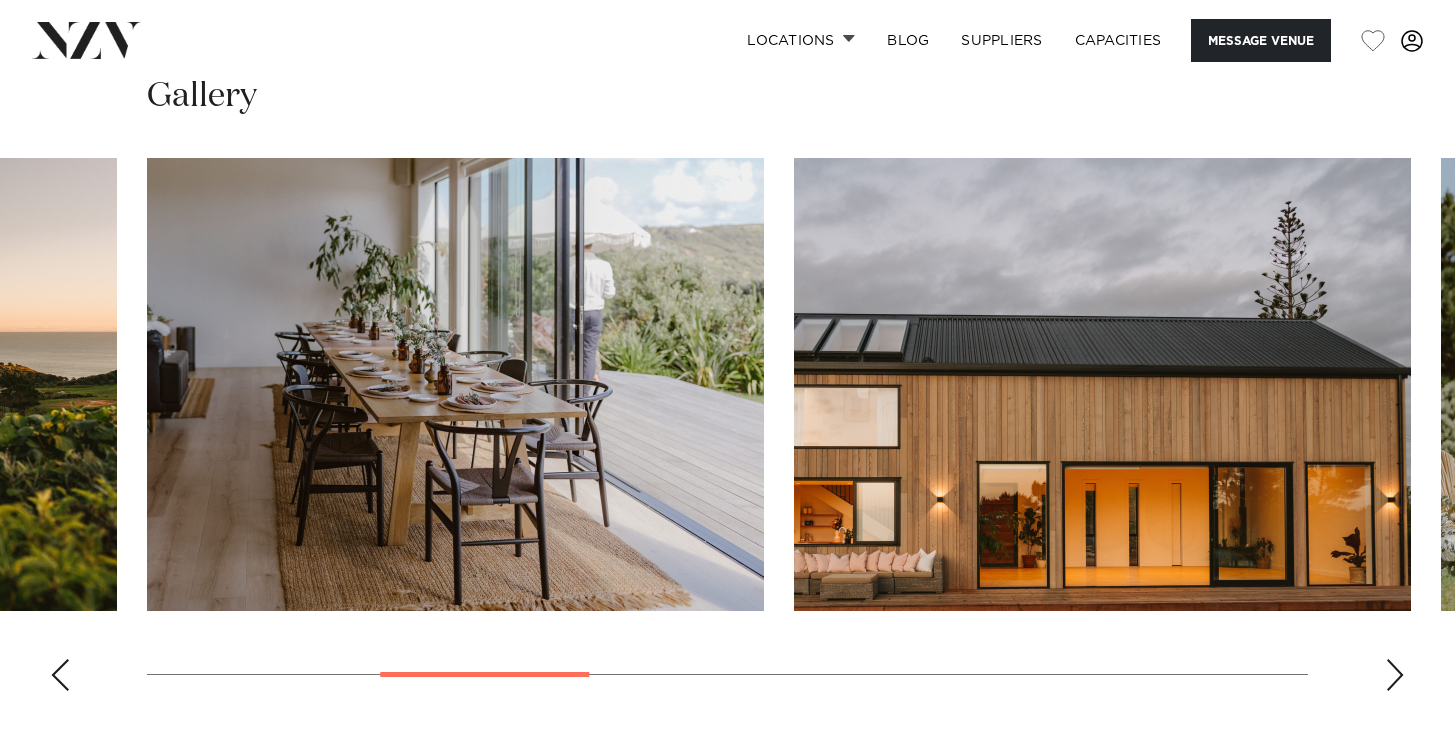 click at bounding box center [1395, 675] 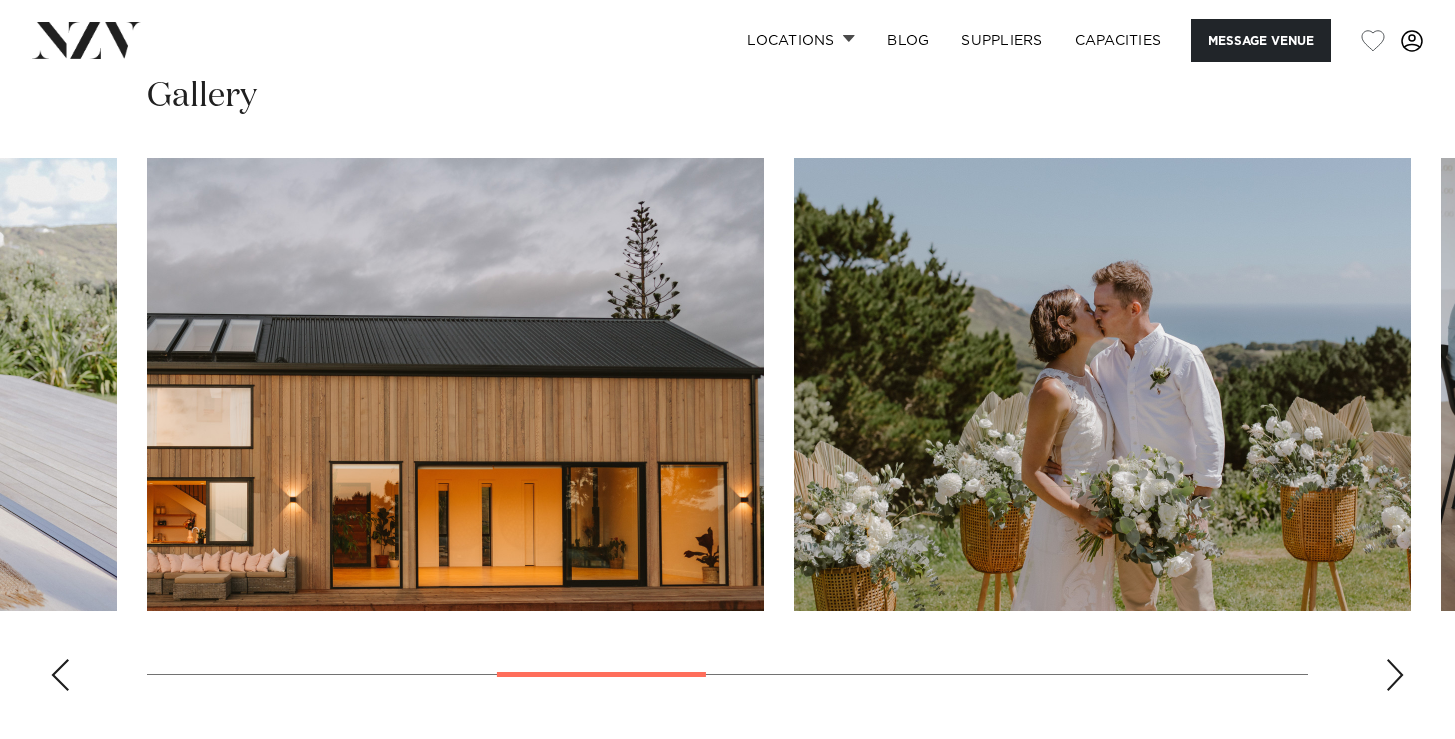 click at bounding box center (1395, 675) 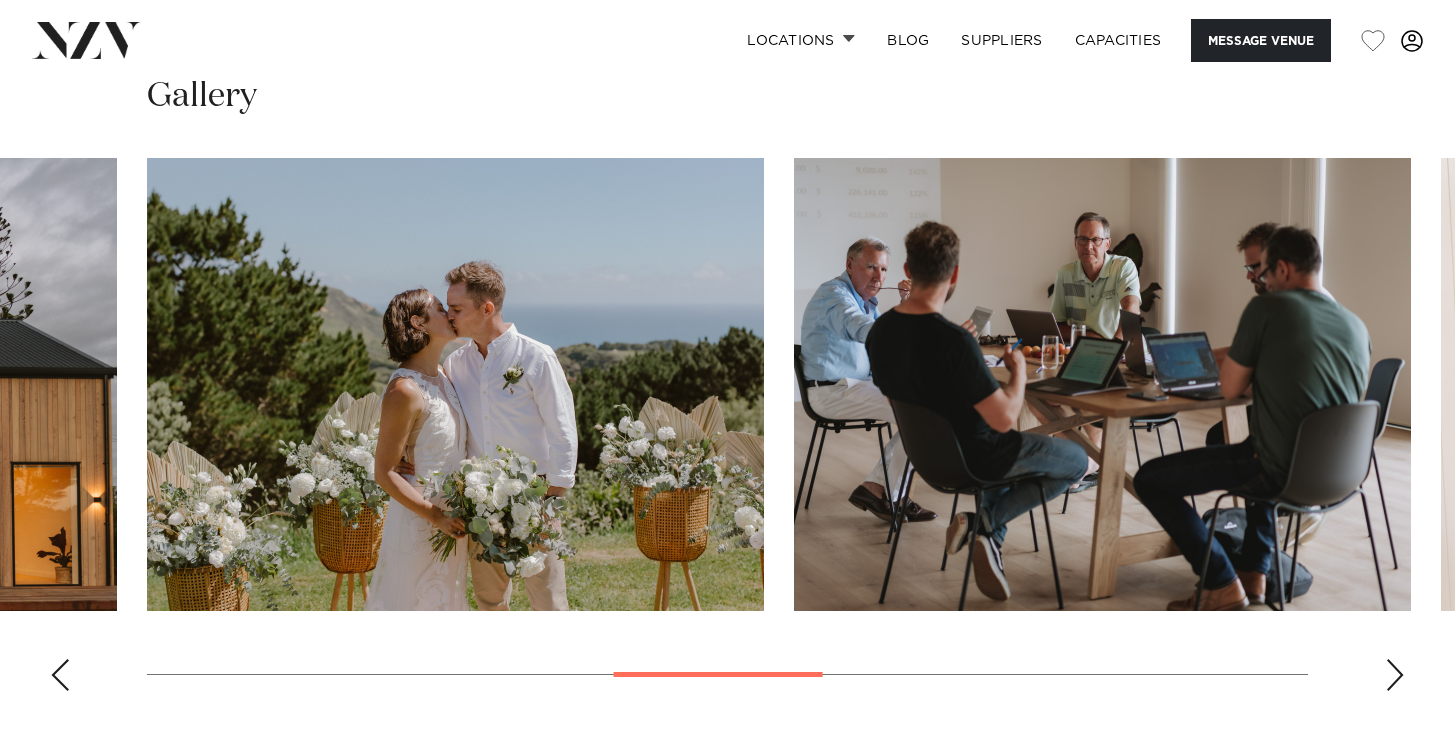 click at bounding box center [1395, 675] 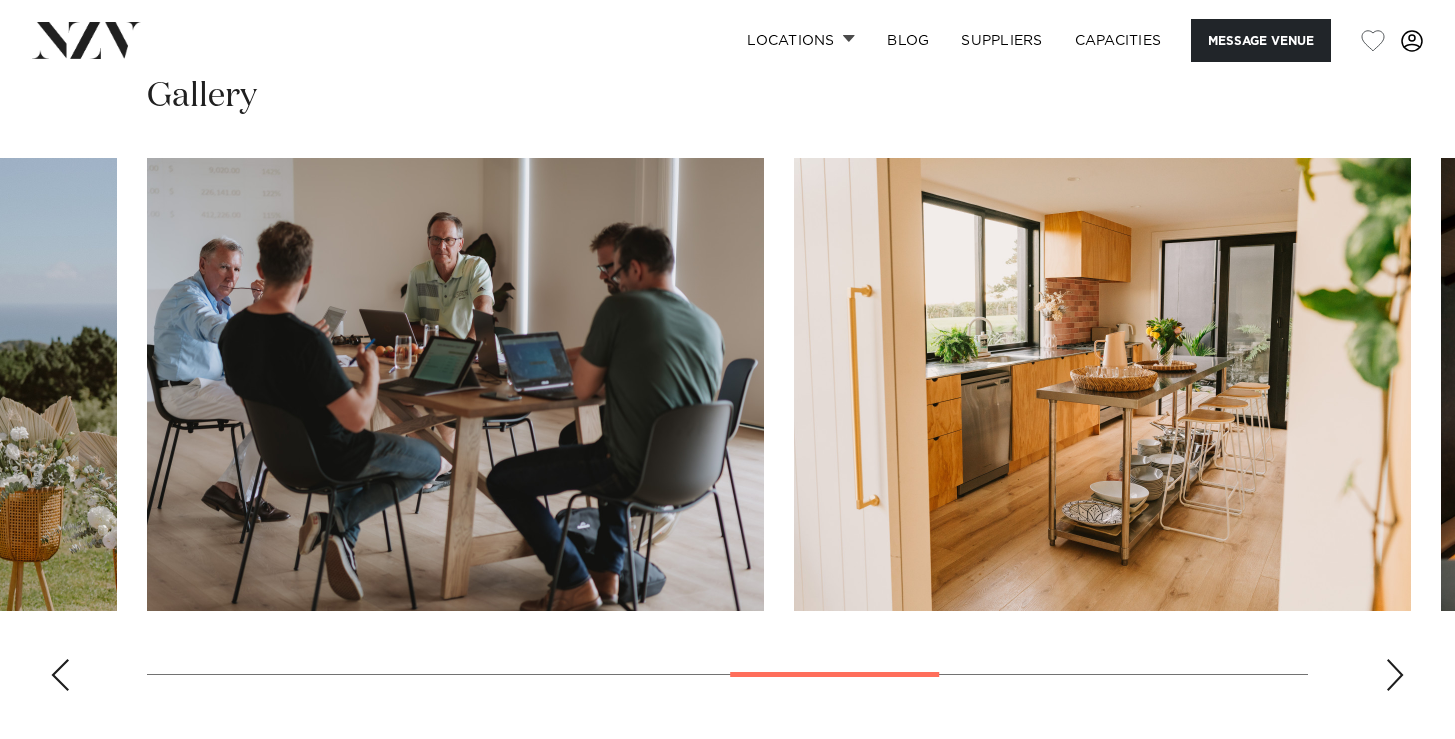 click at bounding box center (1395, 675) 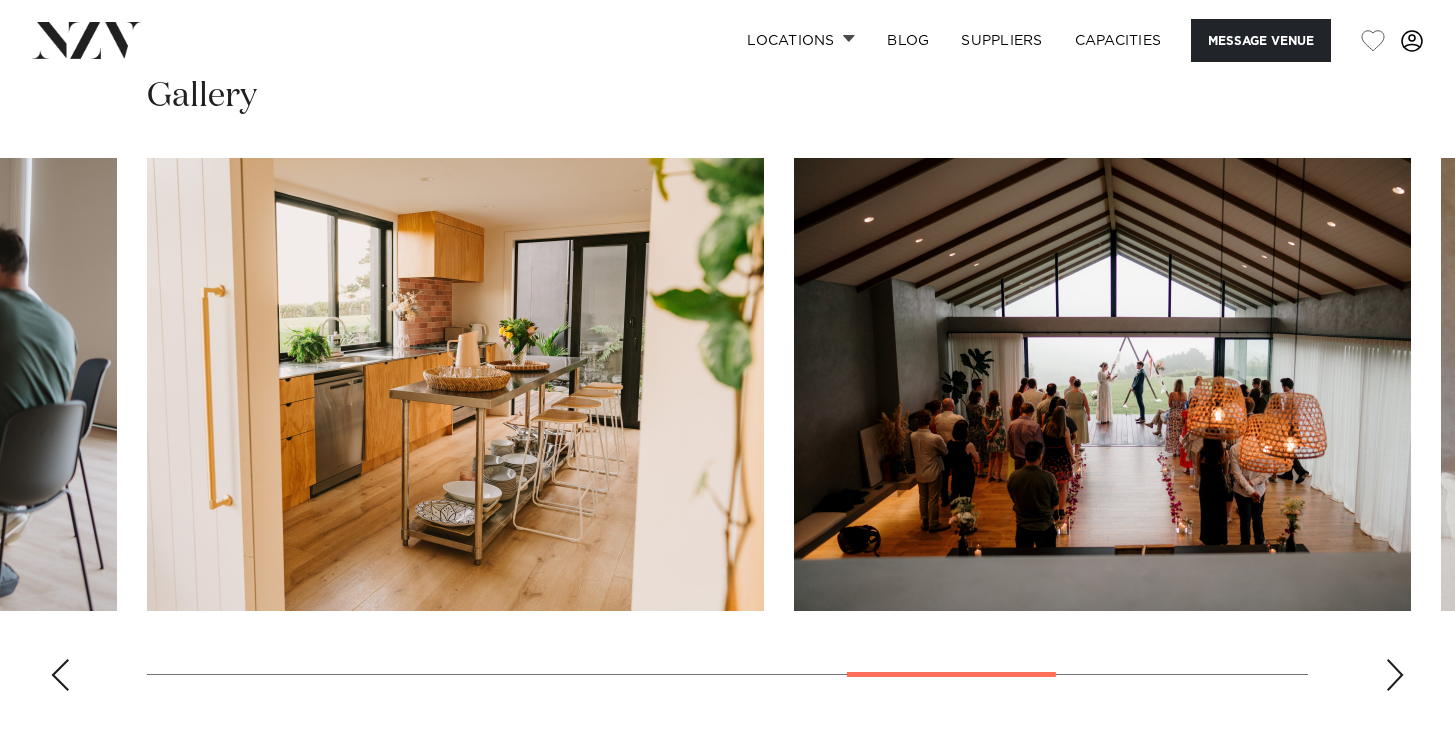 click at bounding box center [1395, 675] 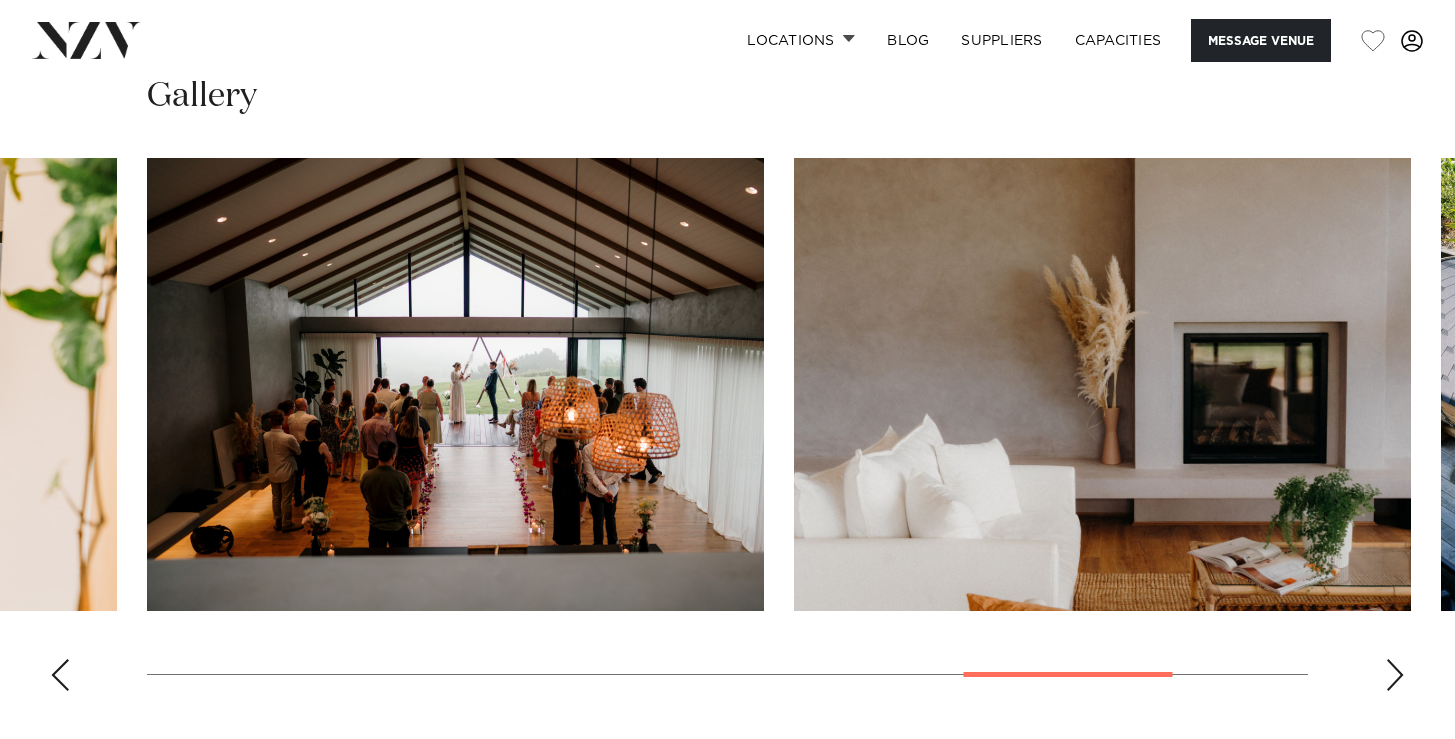 click at bounding box center [1395, 675] 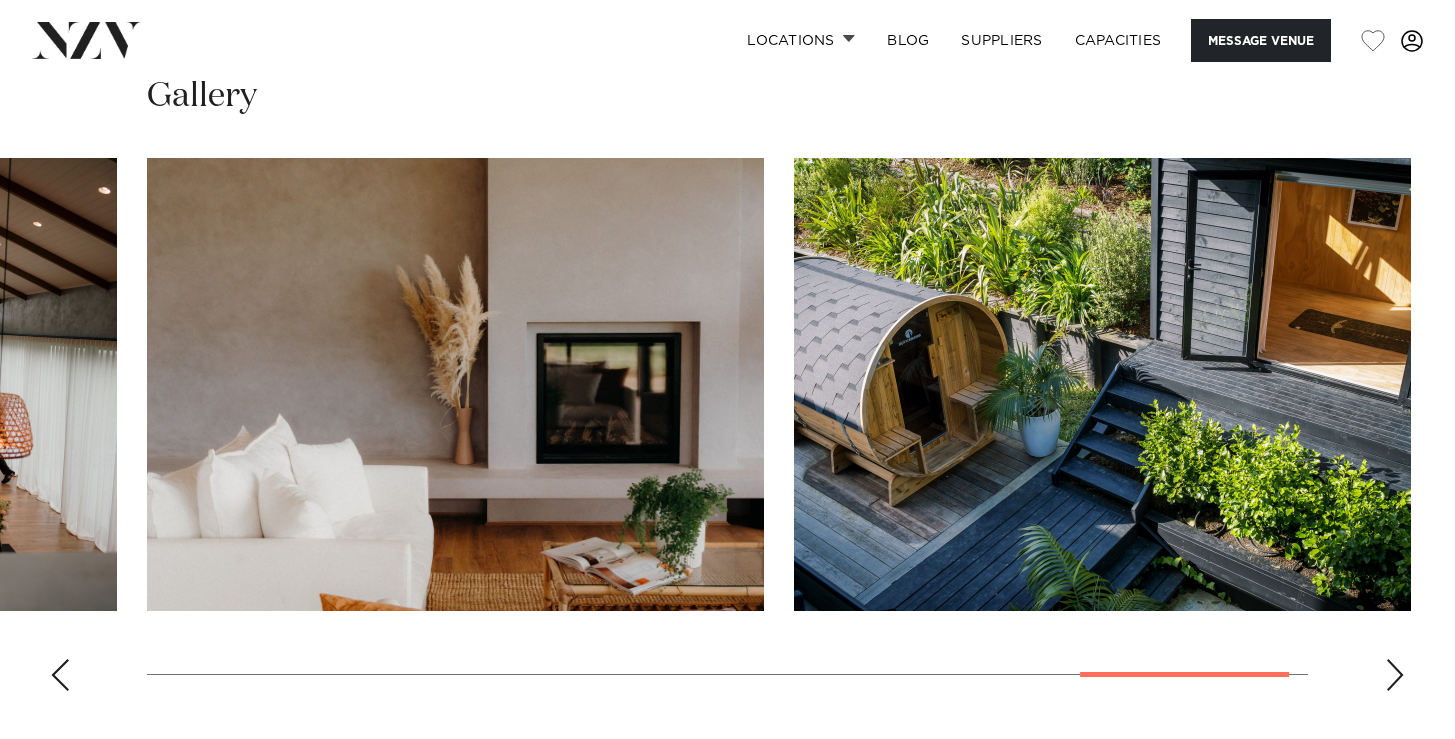 click at bounding box center (1395, 675) 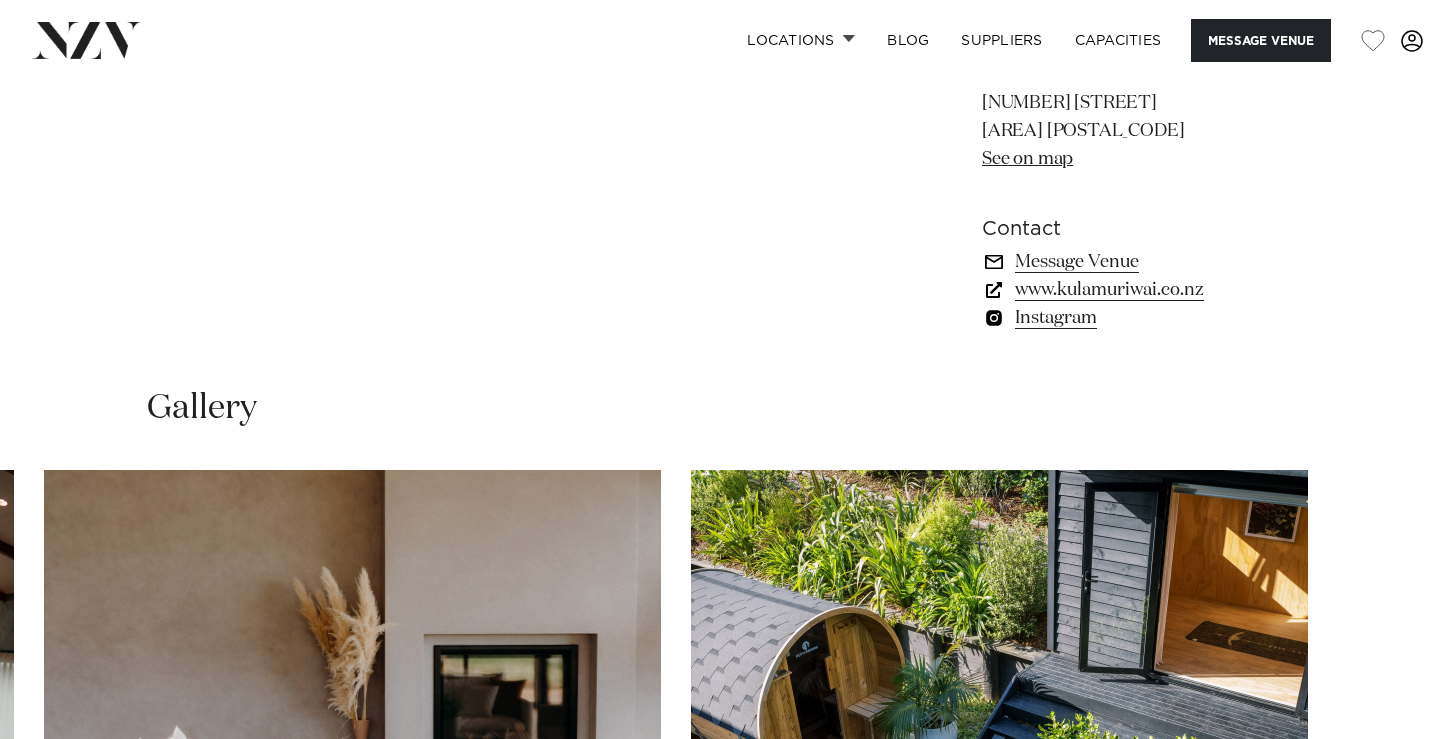 scroll, scrollTop: 1386, scrollLeft: 0, axis: vertical 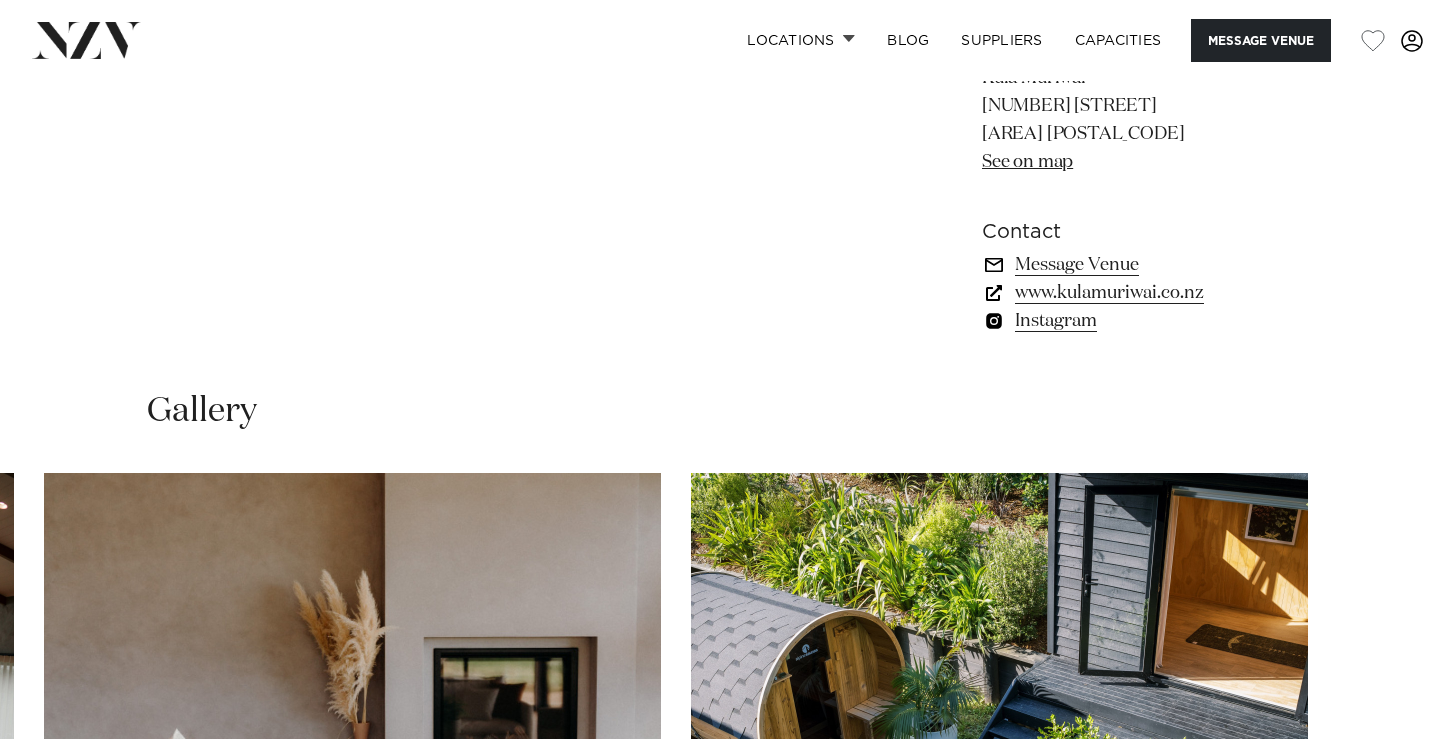 click on "www.kulamuriwai.co.nz" at bounding box center [1145, 293] 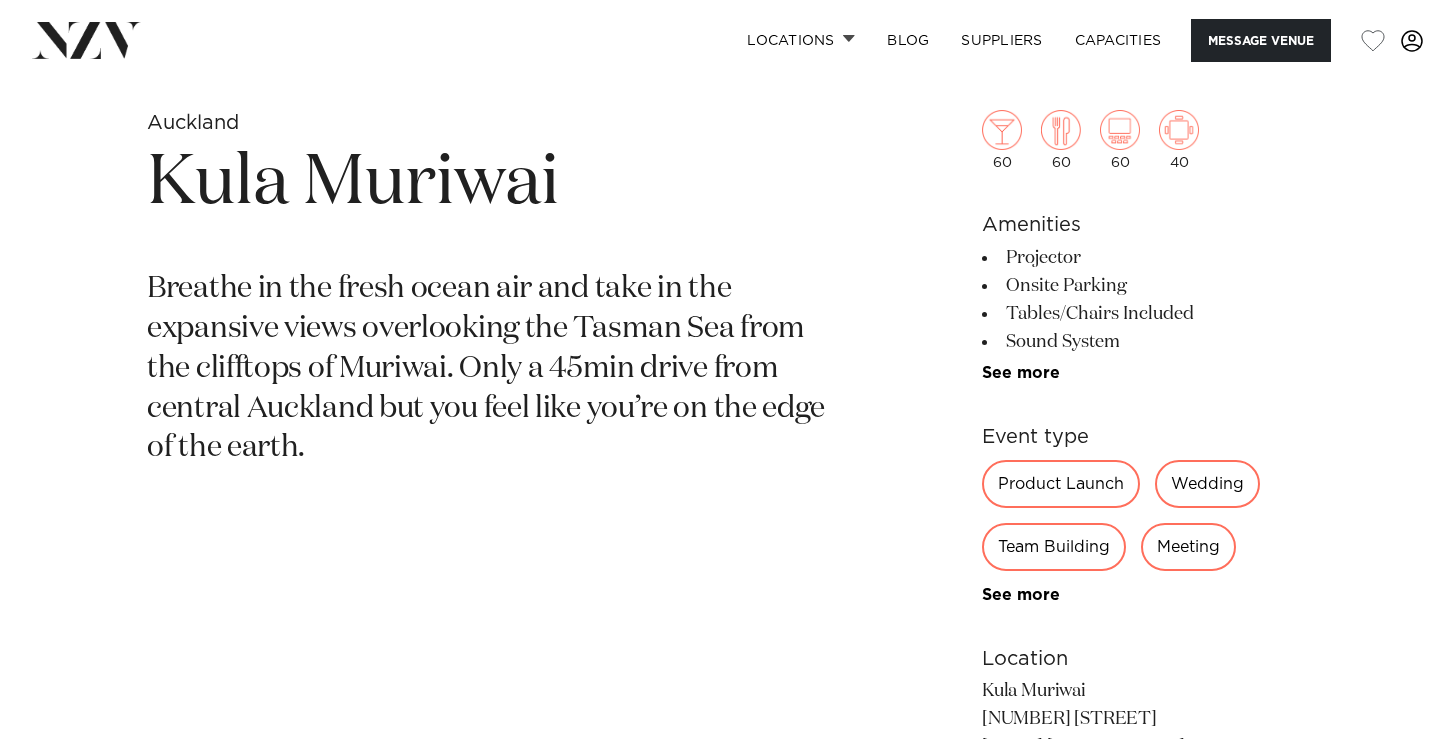 scroll, scrollTop: 732, scrollLeft: 0, axis: vertical 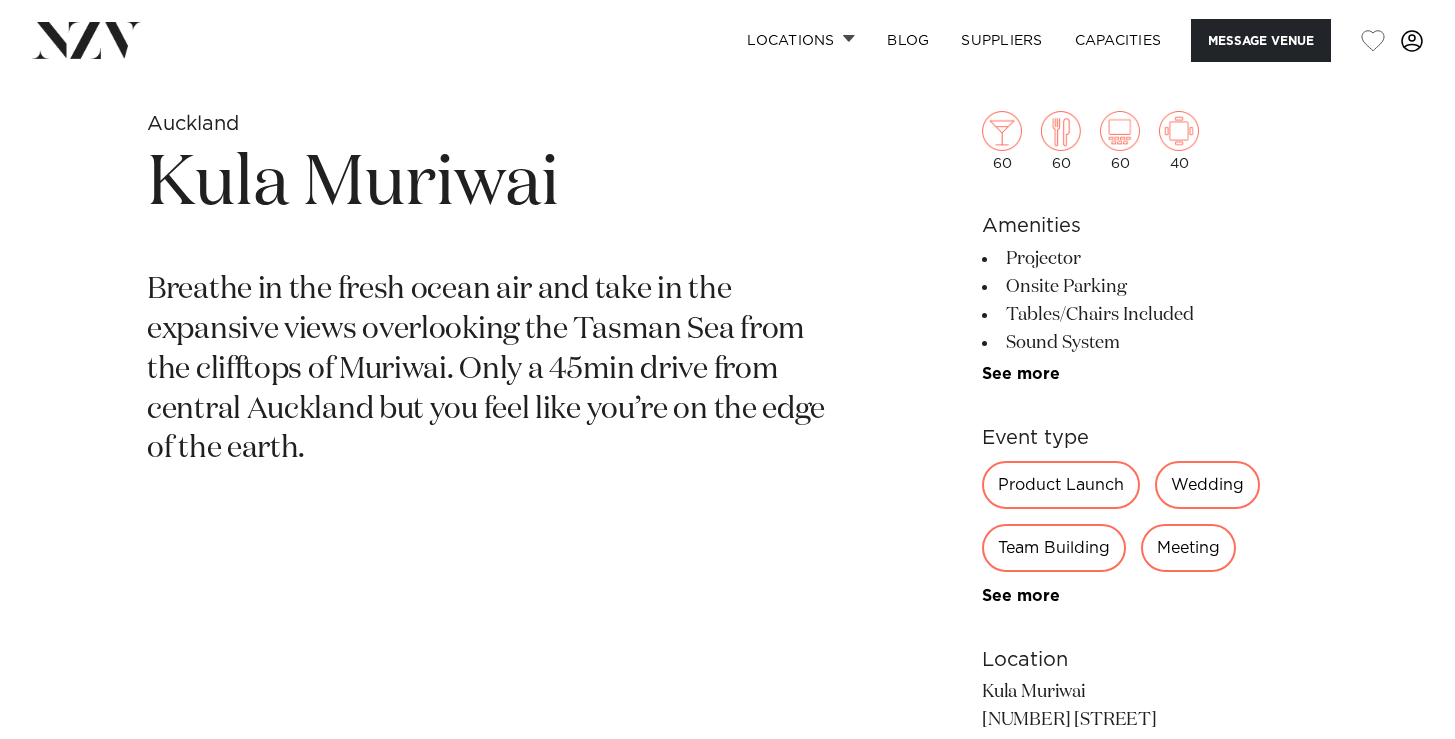 click on "Wedding" at bounding box center (1207, 485) 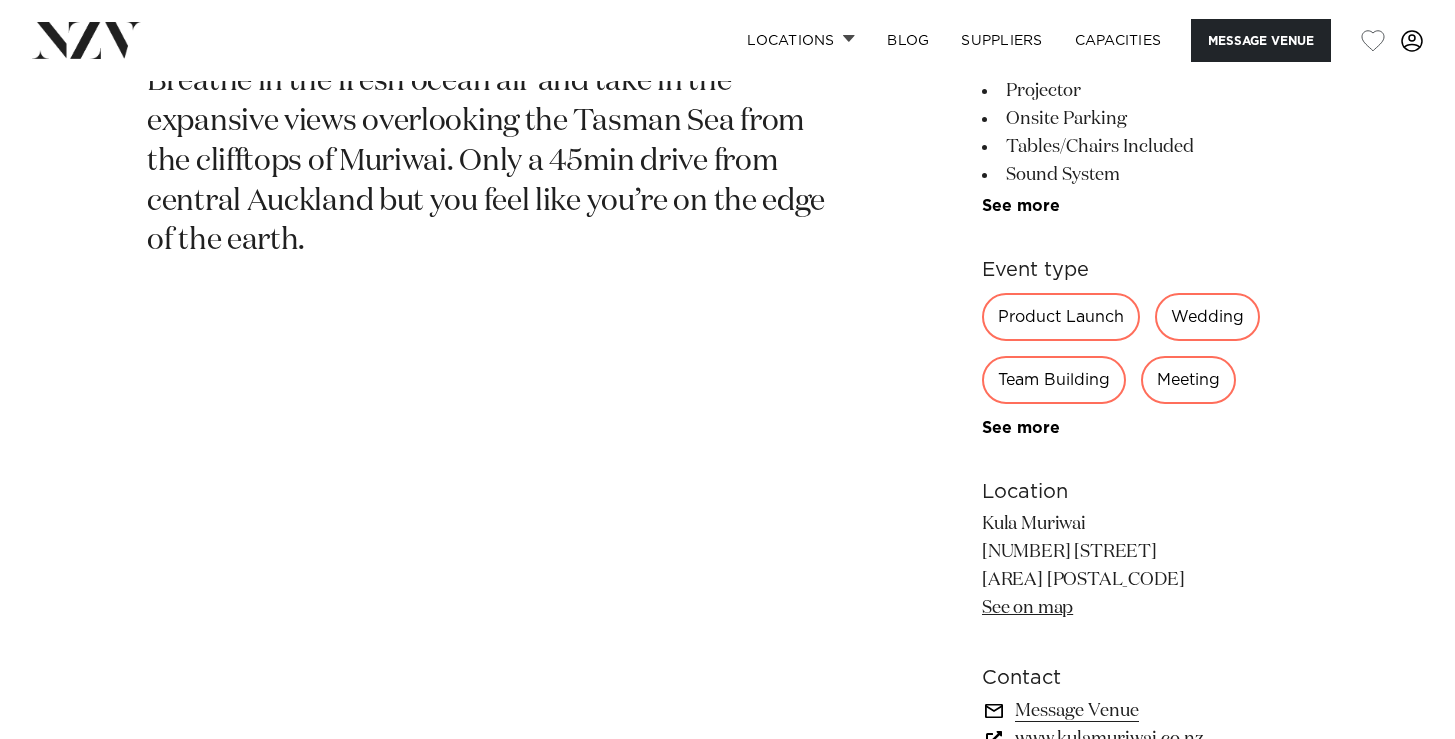 scroll, scrollTop: 1119, scrollLeft: 0, axis: vertical 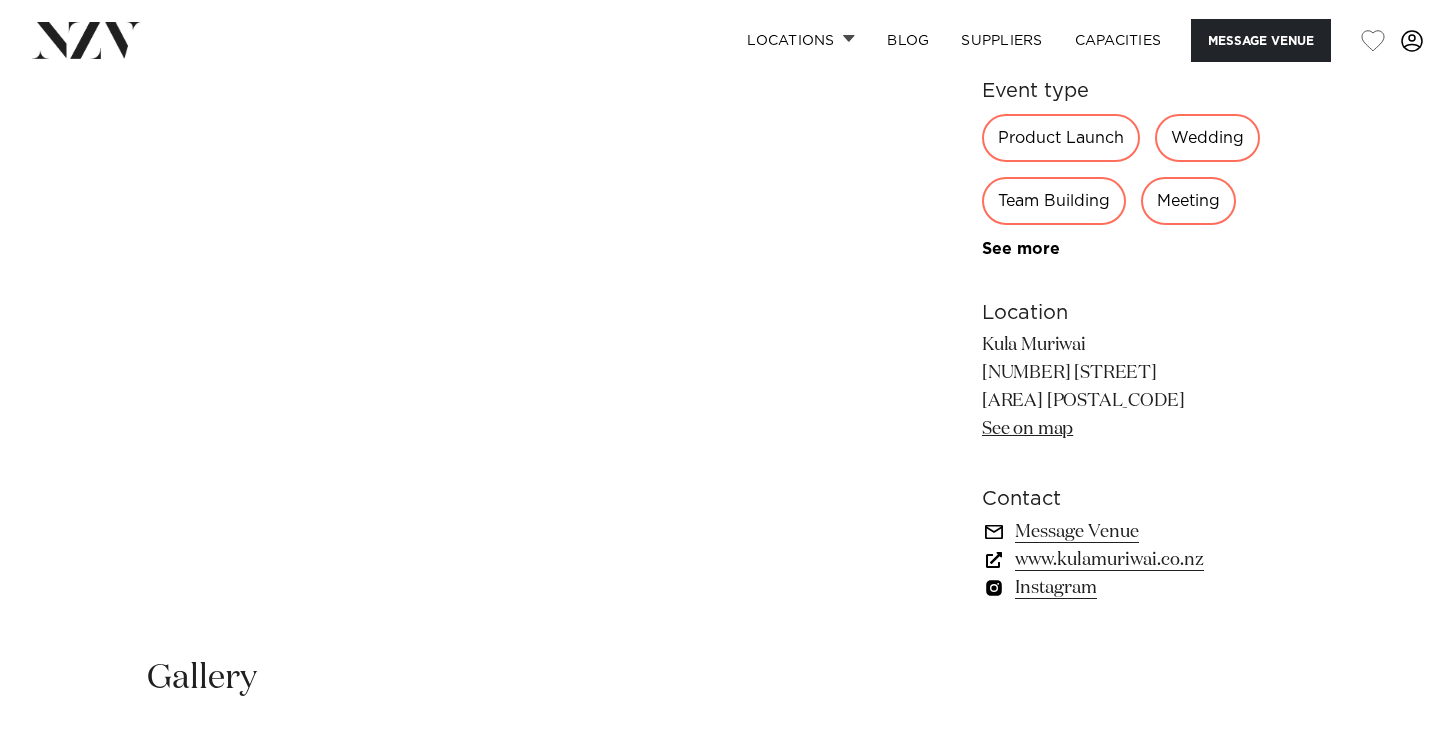 click on "www.kulamuriwai.co.nz" at bounding box center (1145, 560) 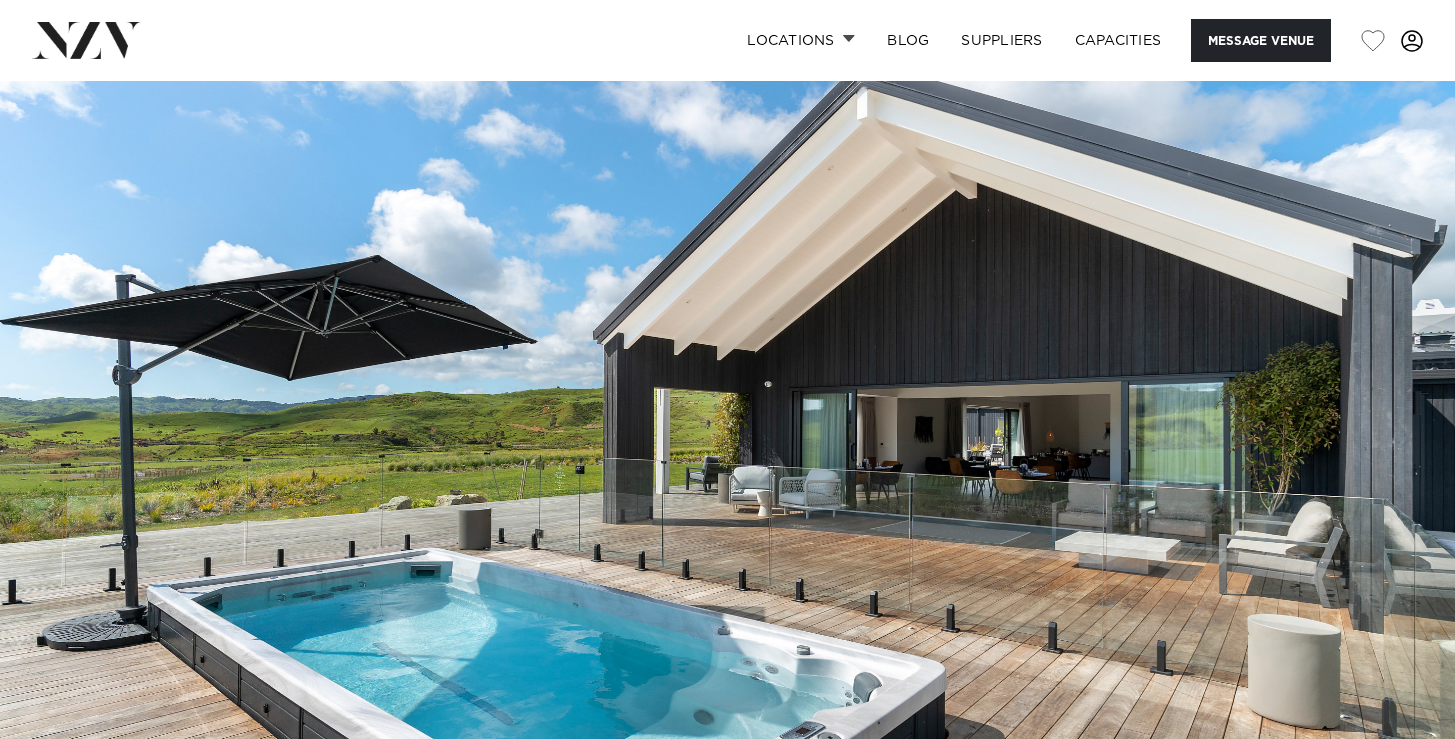 scroll, scrollTop: 0, scrollLeft: 0, axis: both 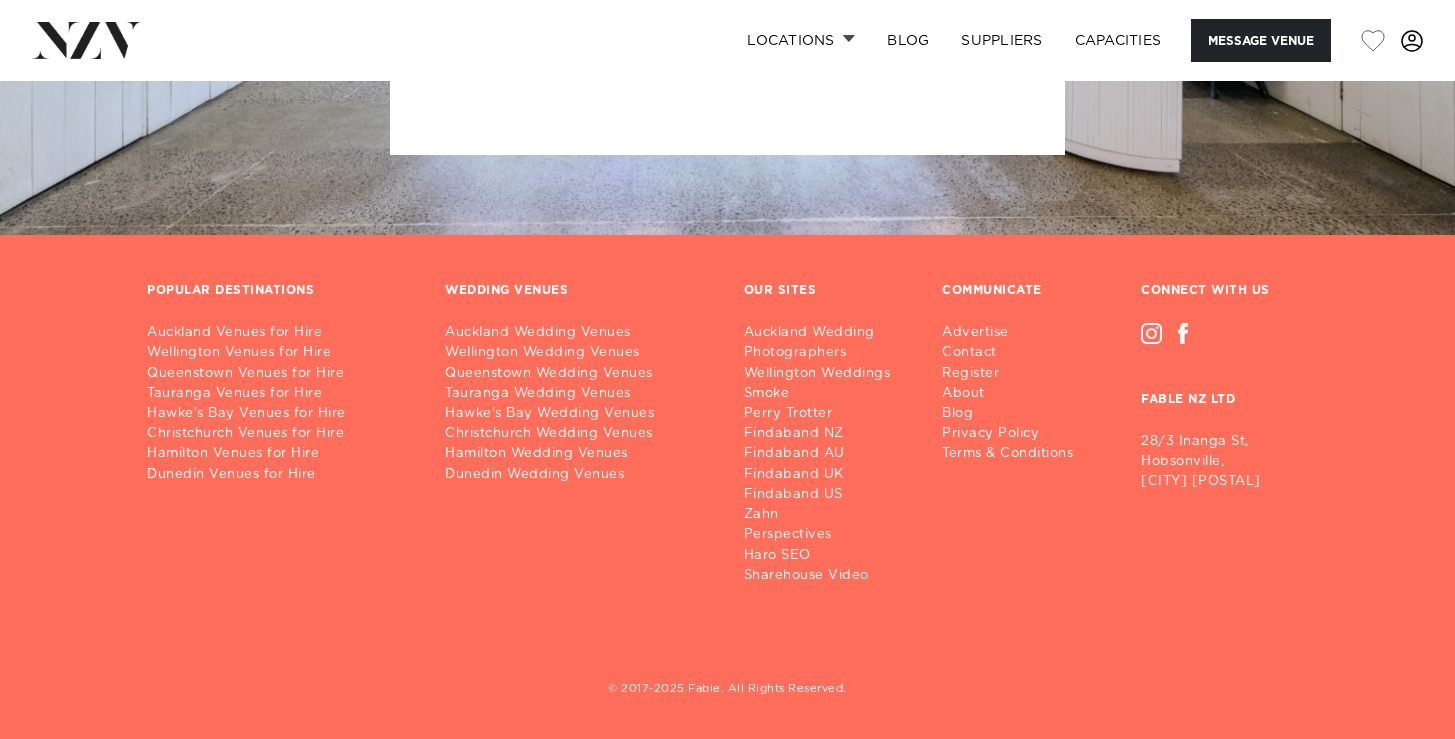 drag, startPoint x: 884, startPoint y: 547, endPoint x: 1134, endPoint y: 1, distance: 600.5131 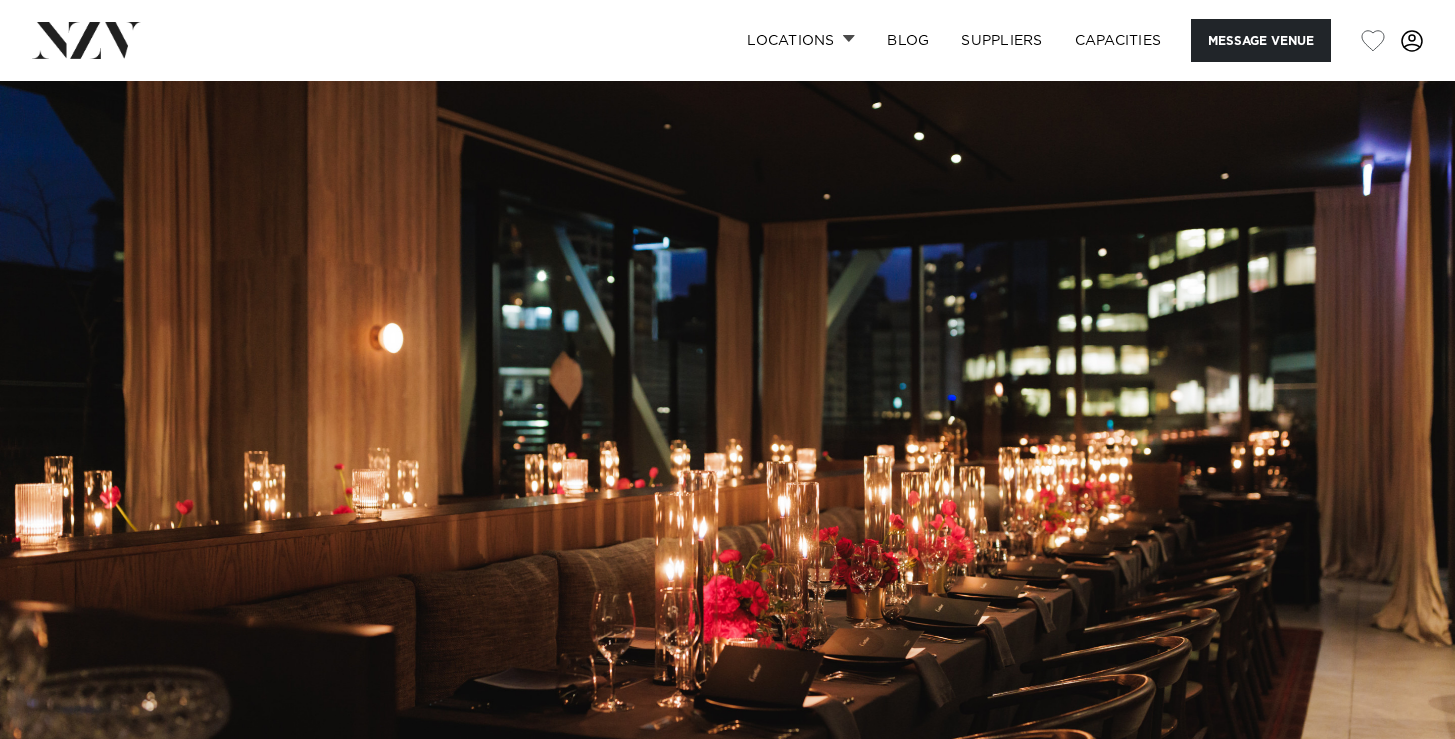 scroll, scrollTop: 0, scrollLeft: 0, axis: both 